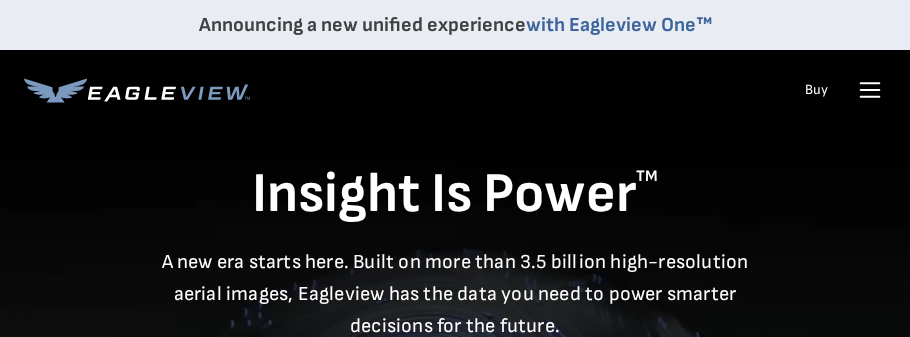 scroll, scrollTop: 0, scrollLeft: 0, axis: both 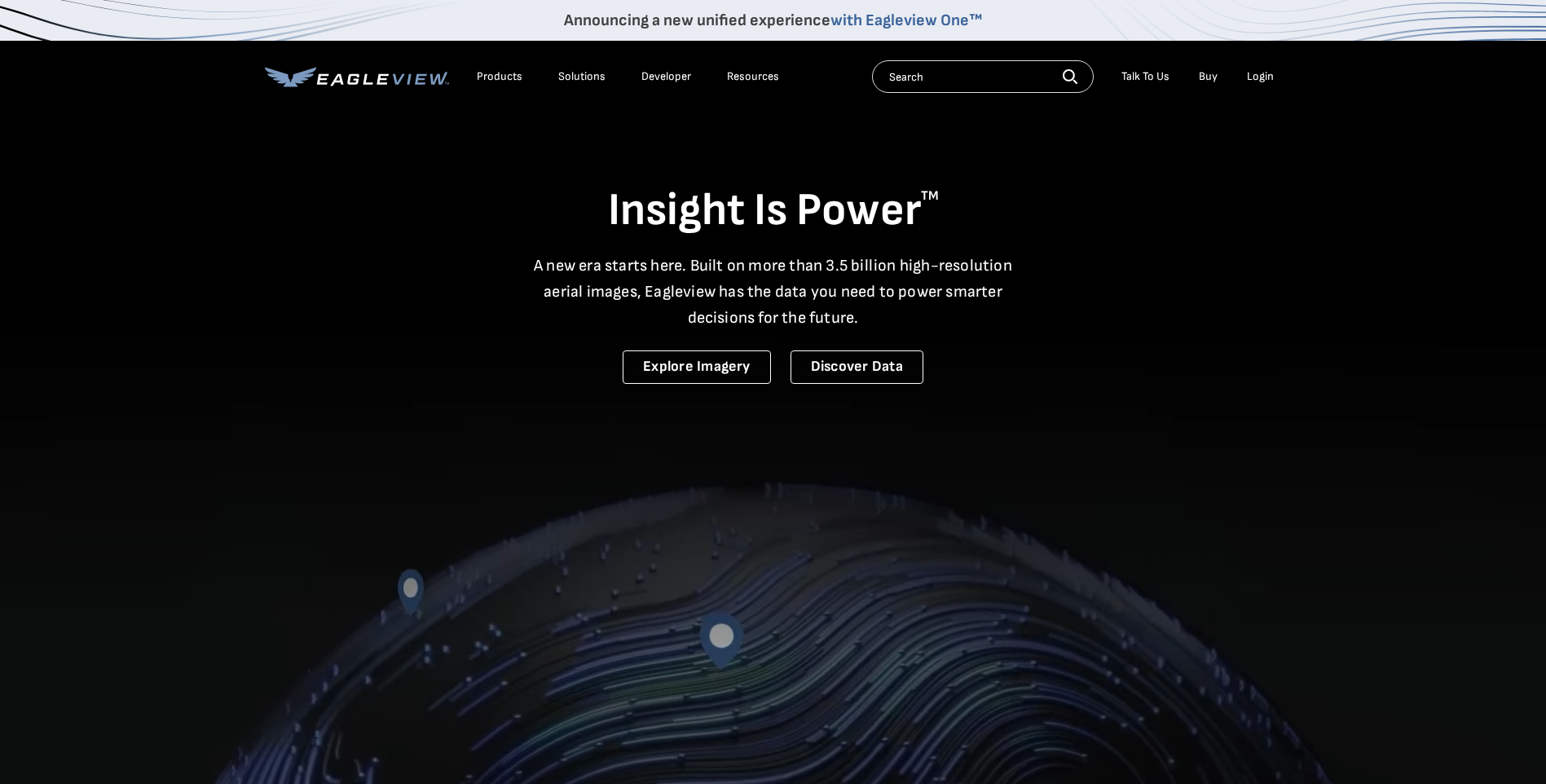 click on "Login" at bounding box center [1260, 77] 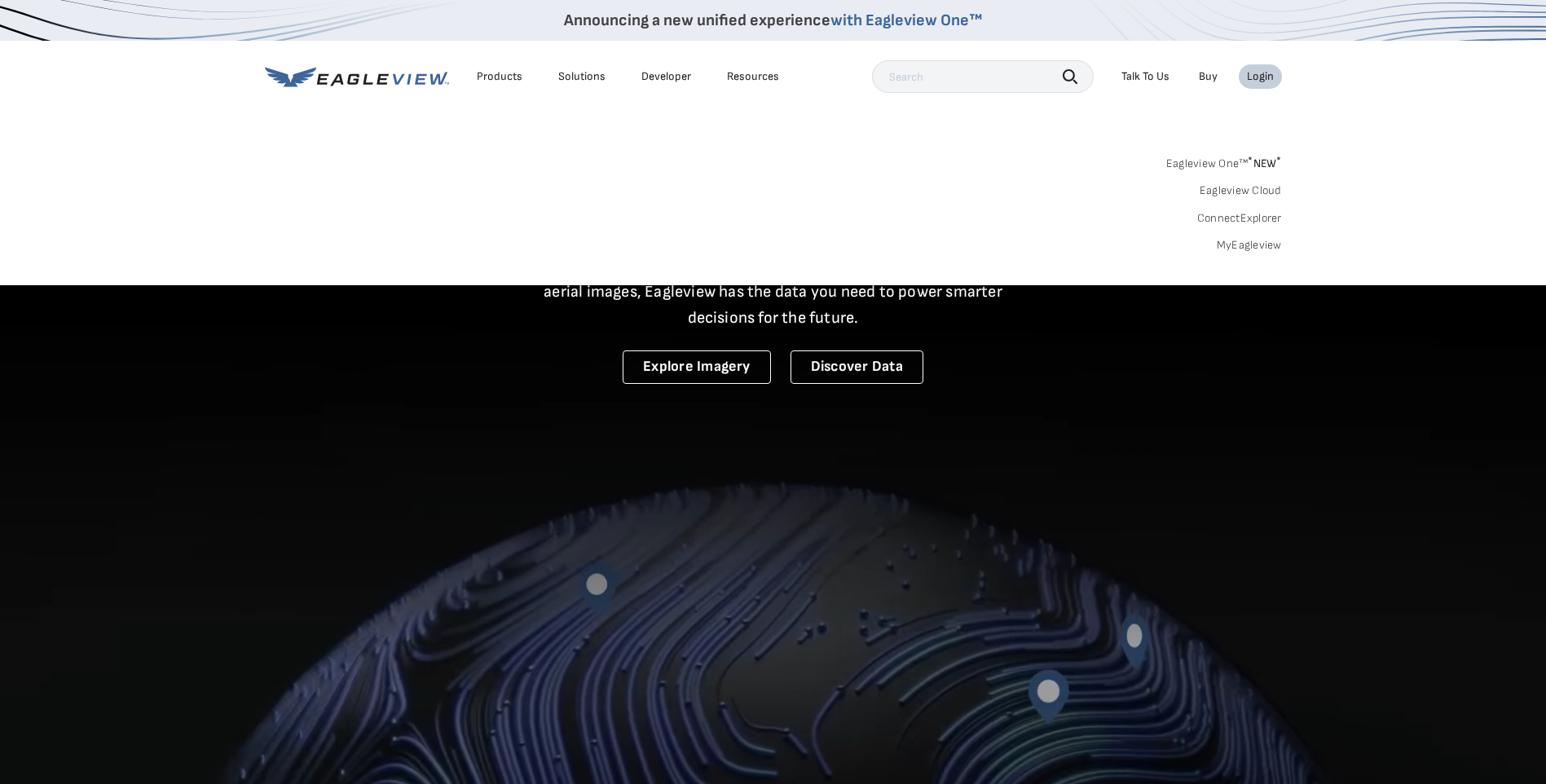 click on "MyEagleview" at bounding box center [1249, 245] 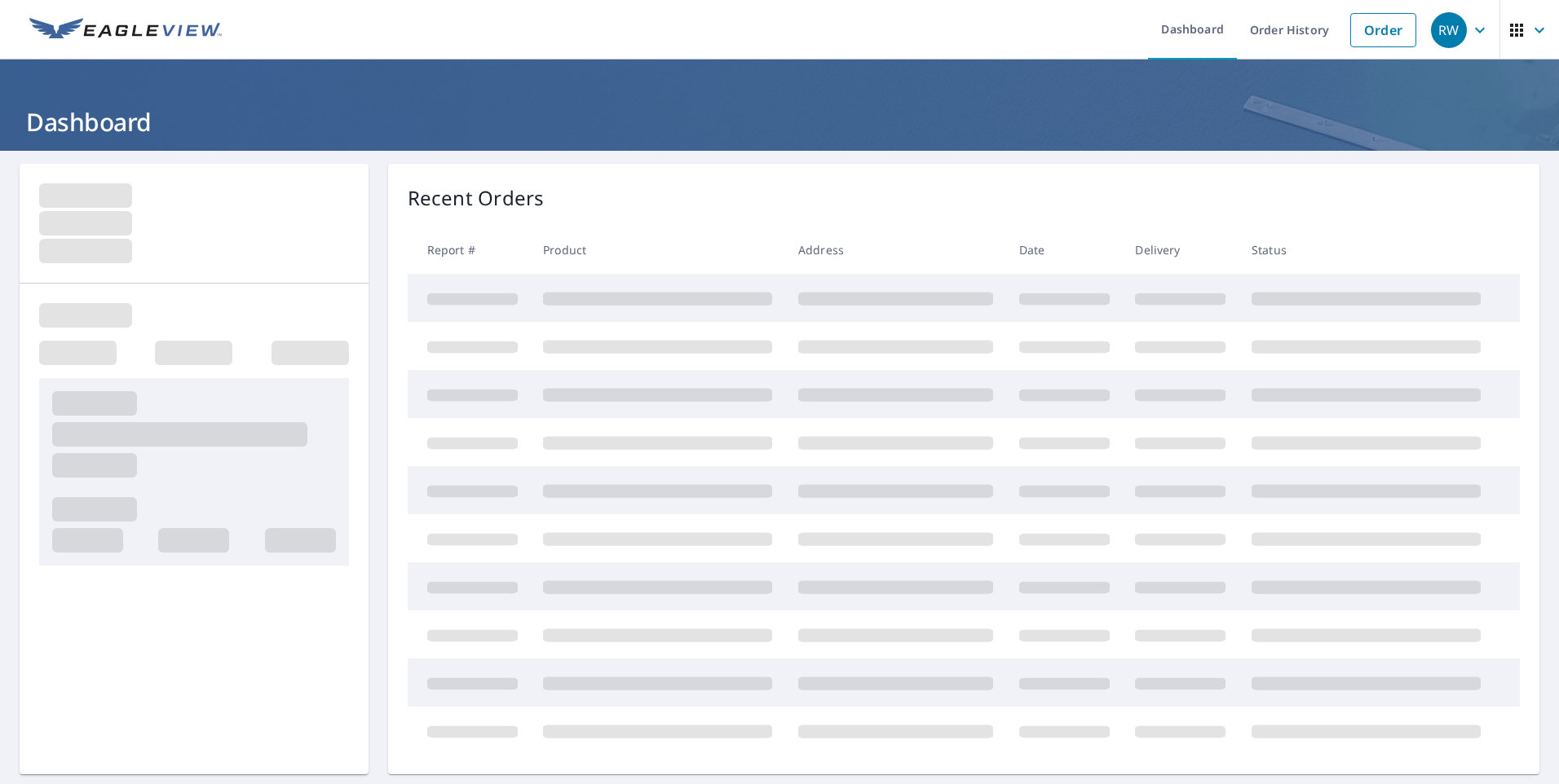 scroll, scrollTop: 0, scrollLeft: 0, axis: both 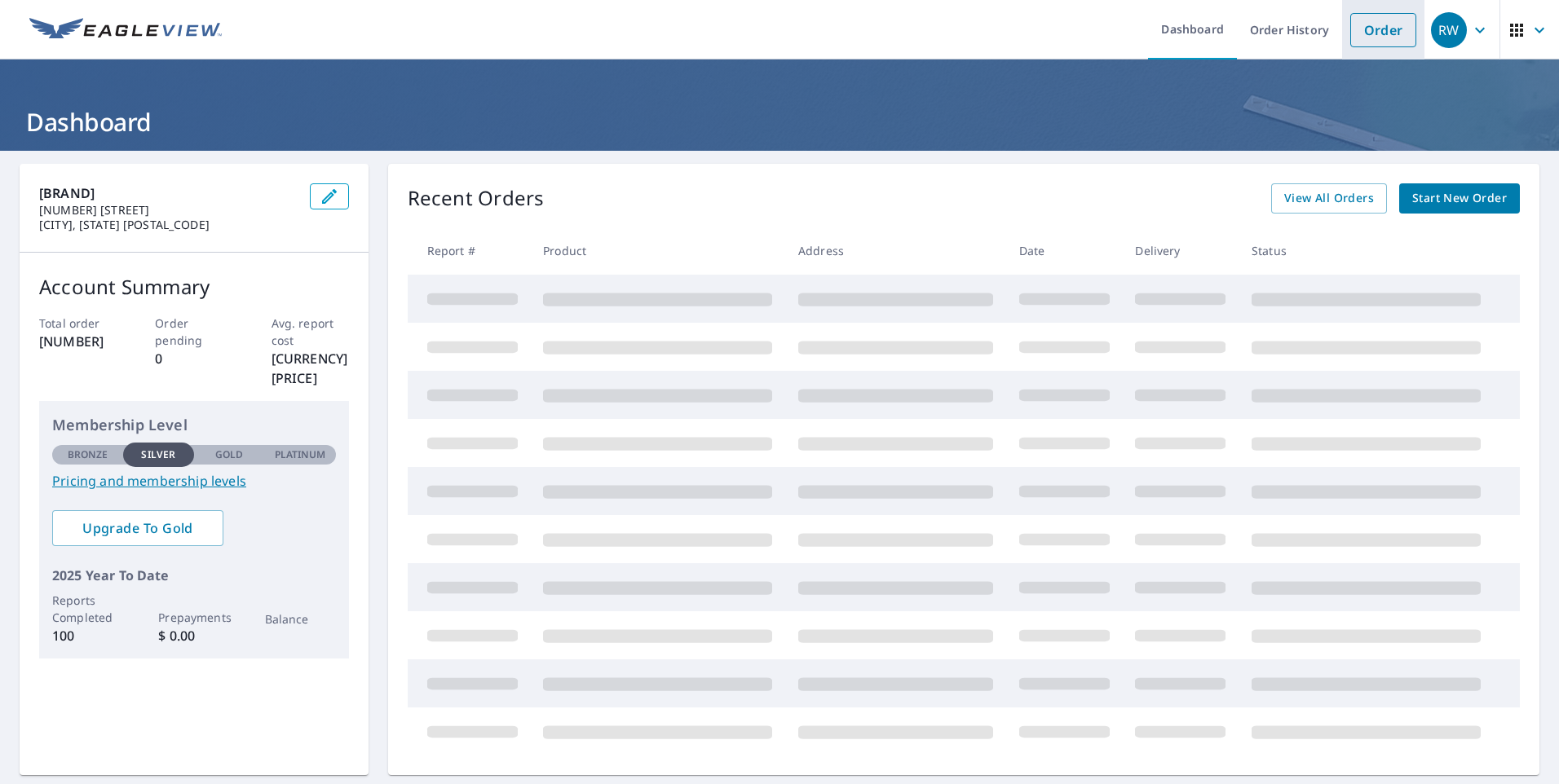 click on "Order" at bounding box center (1383, 30) 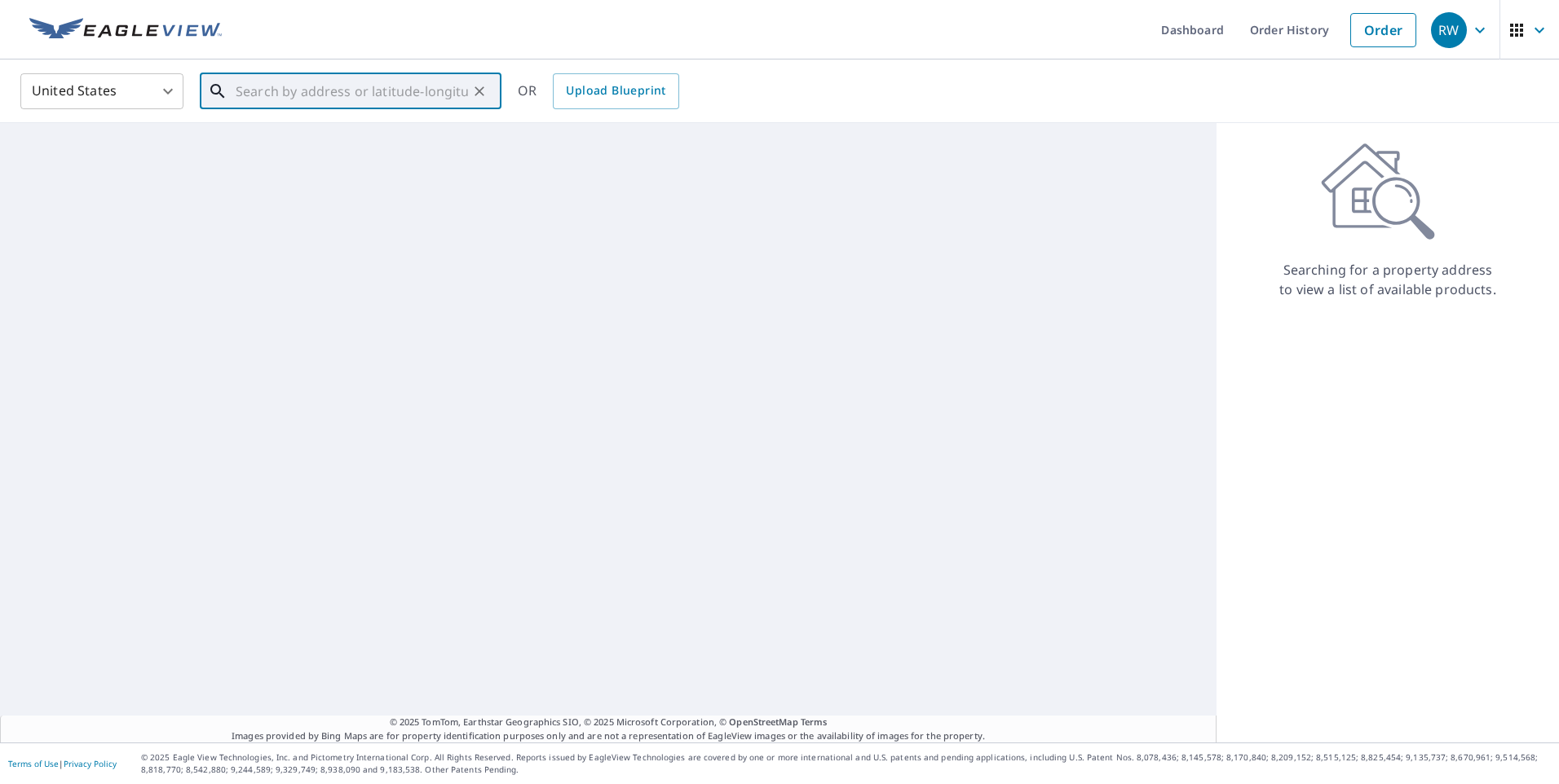 click at bounding box center [351, 91] 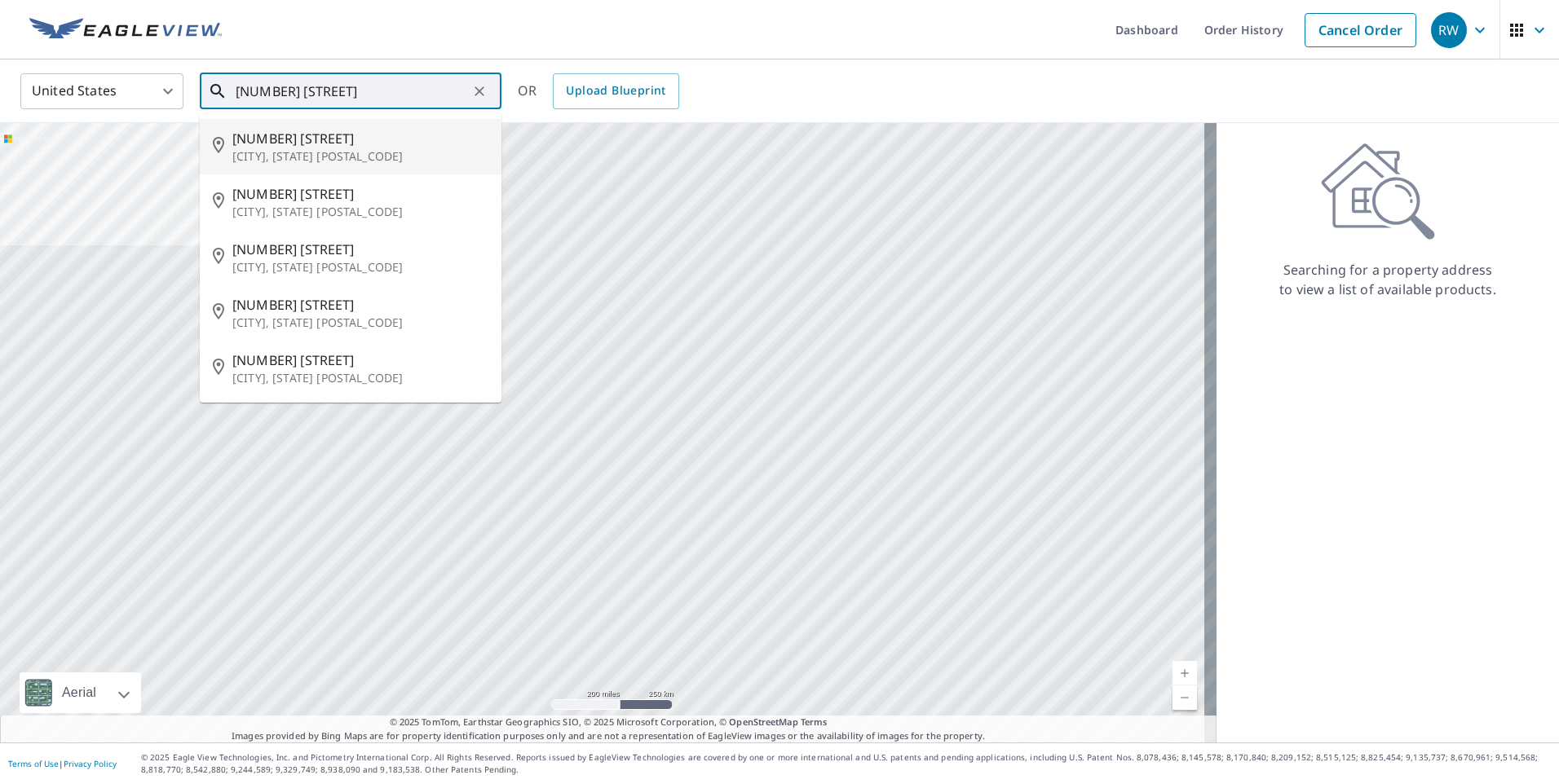 click on "[CITY], [STATE] [POSTAL_CODE]" at bounding box center [360, 156] 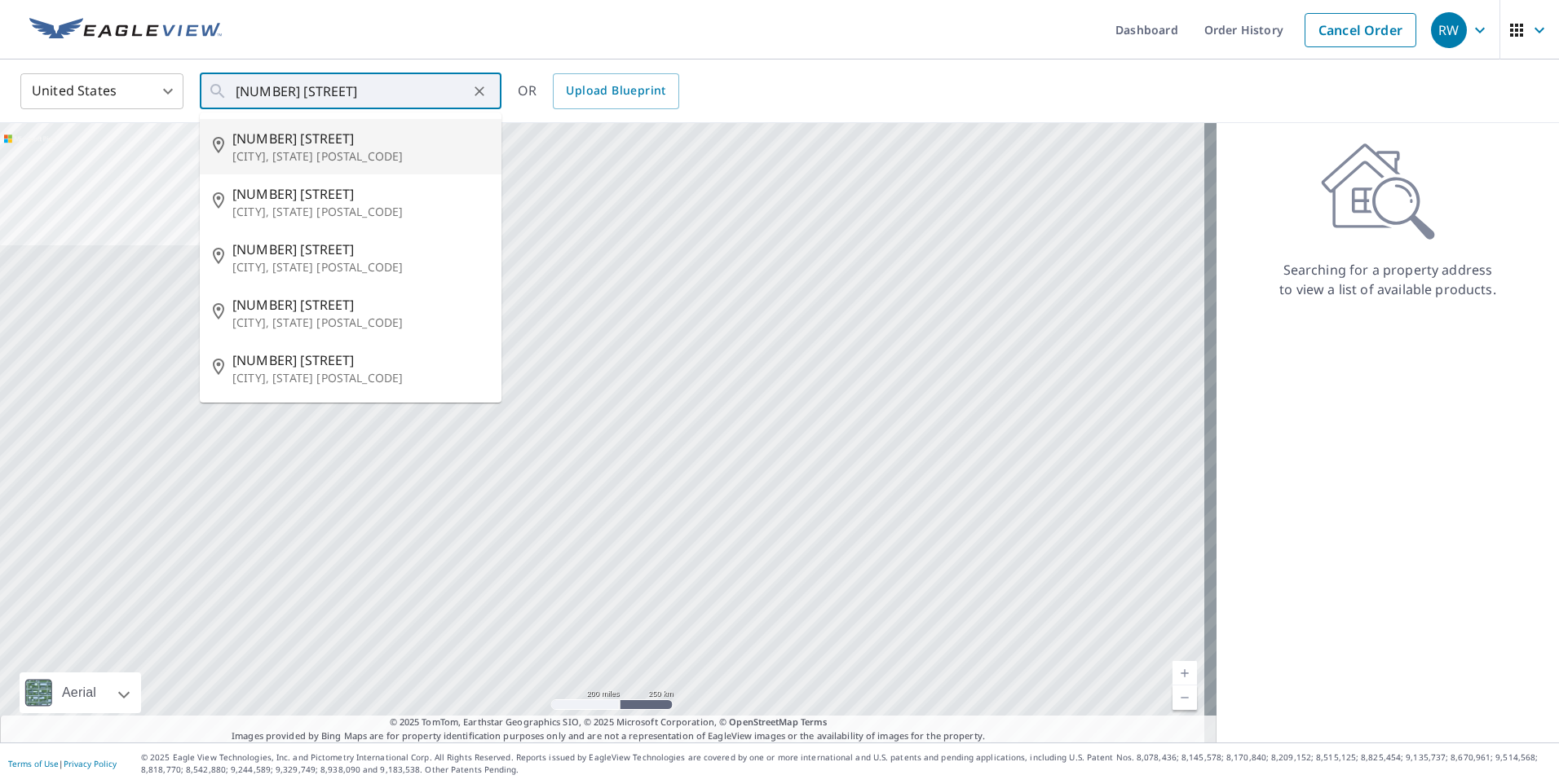 type on "[NUMBER] [STREET] [CITY], [STATE] [POSTAL_CODE]" 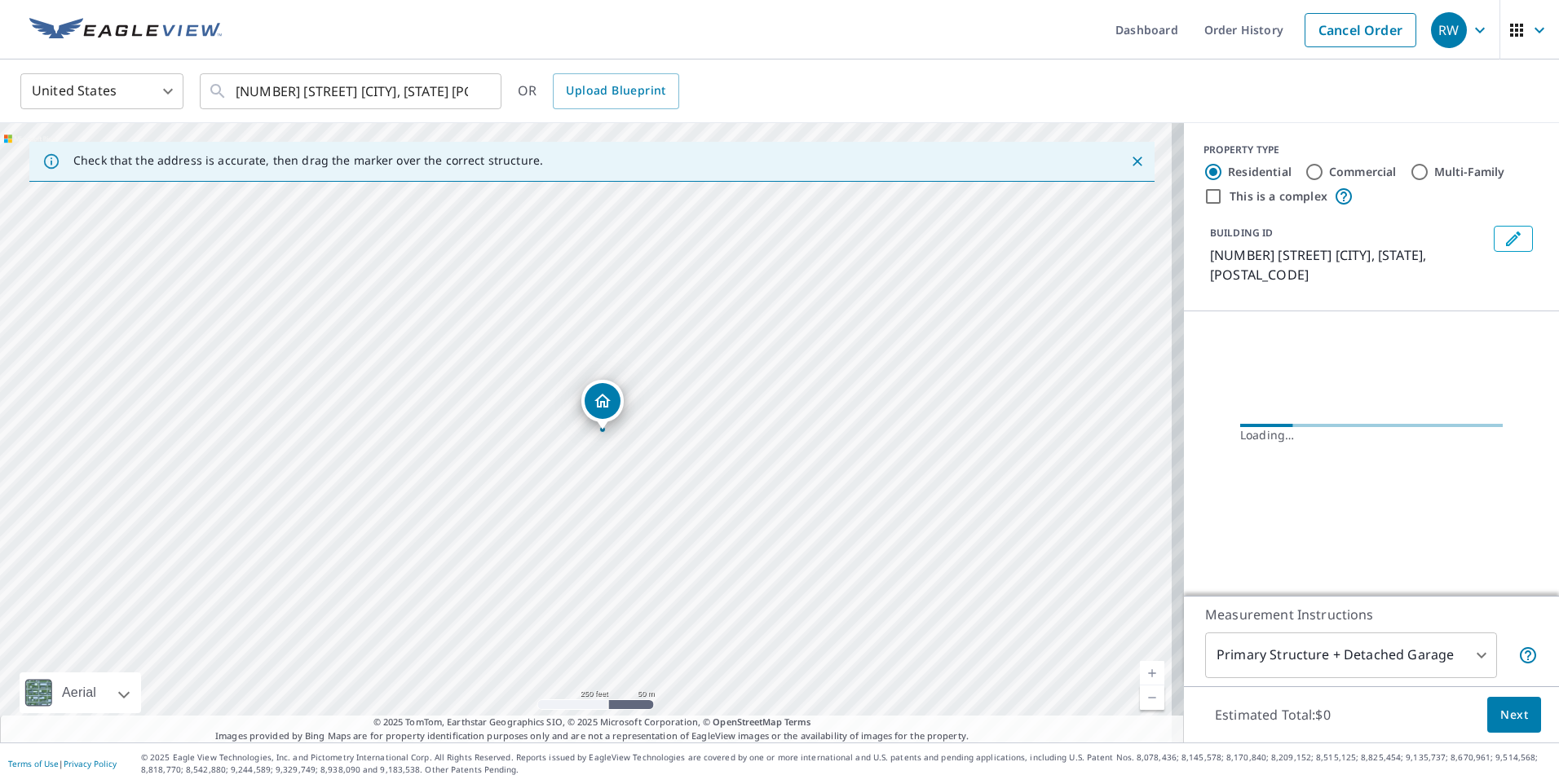 click at bounding box center (1152, 673) 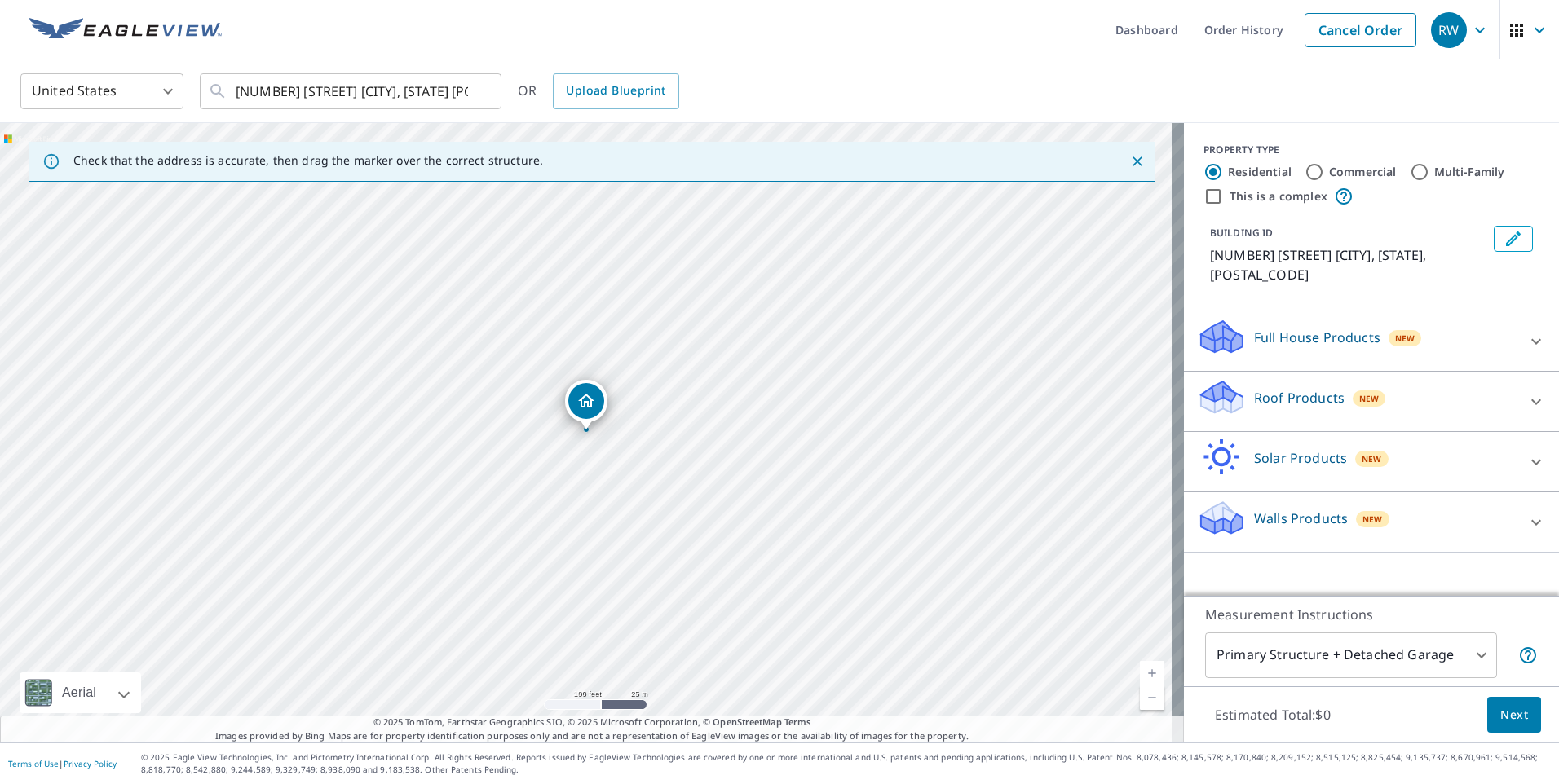click at bounding box center (1152, 673) 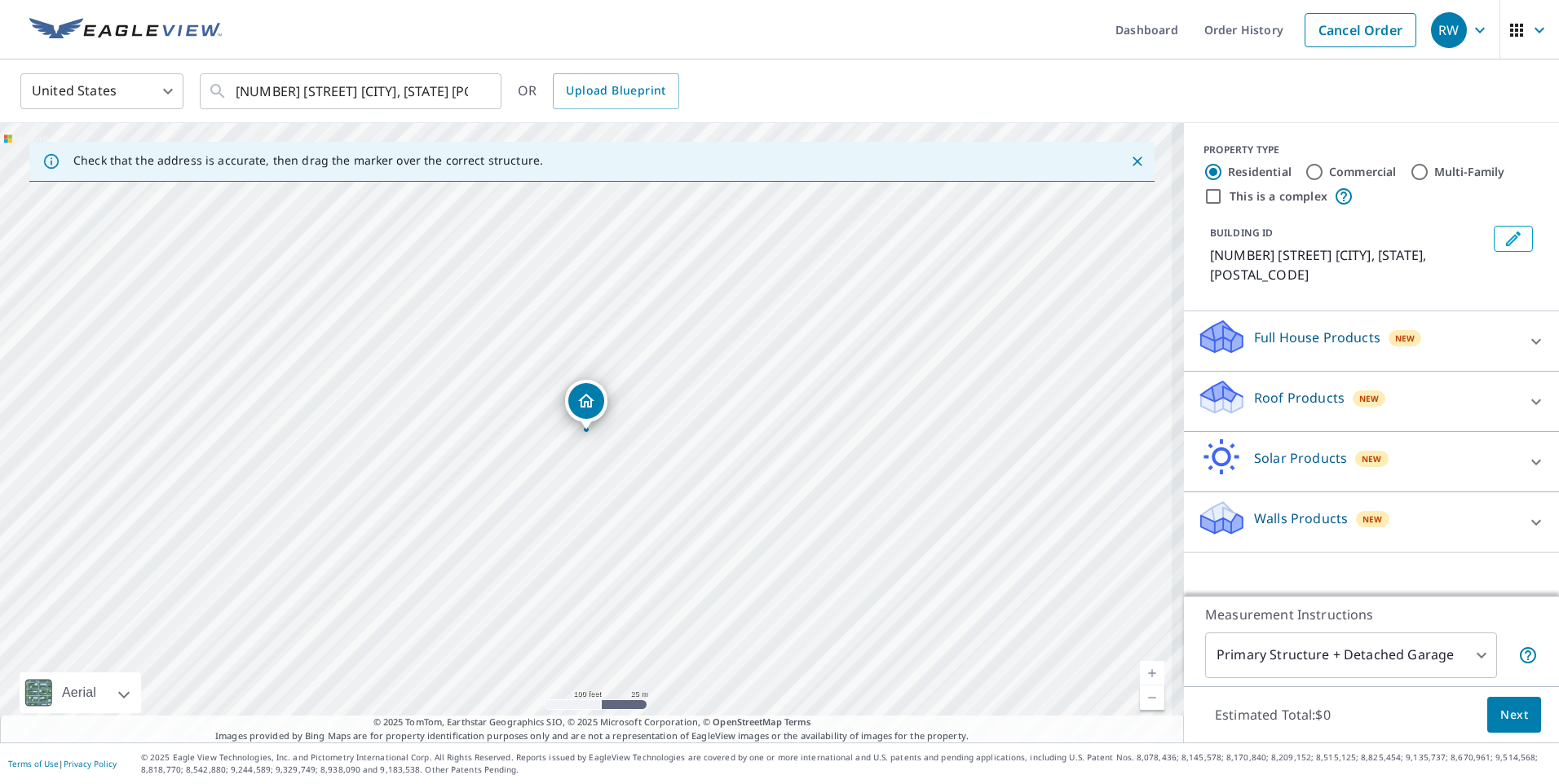 click at bounding box center (1152, 673) 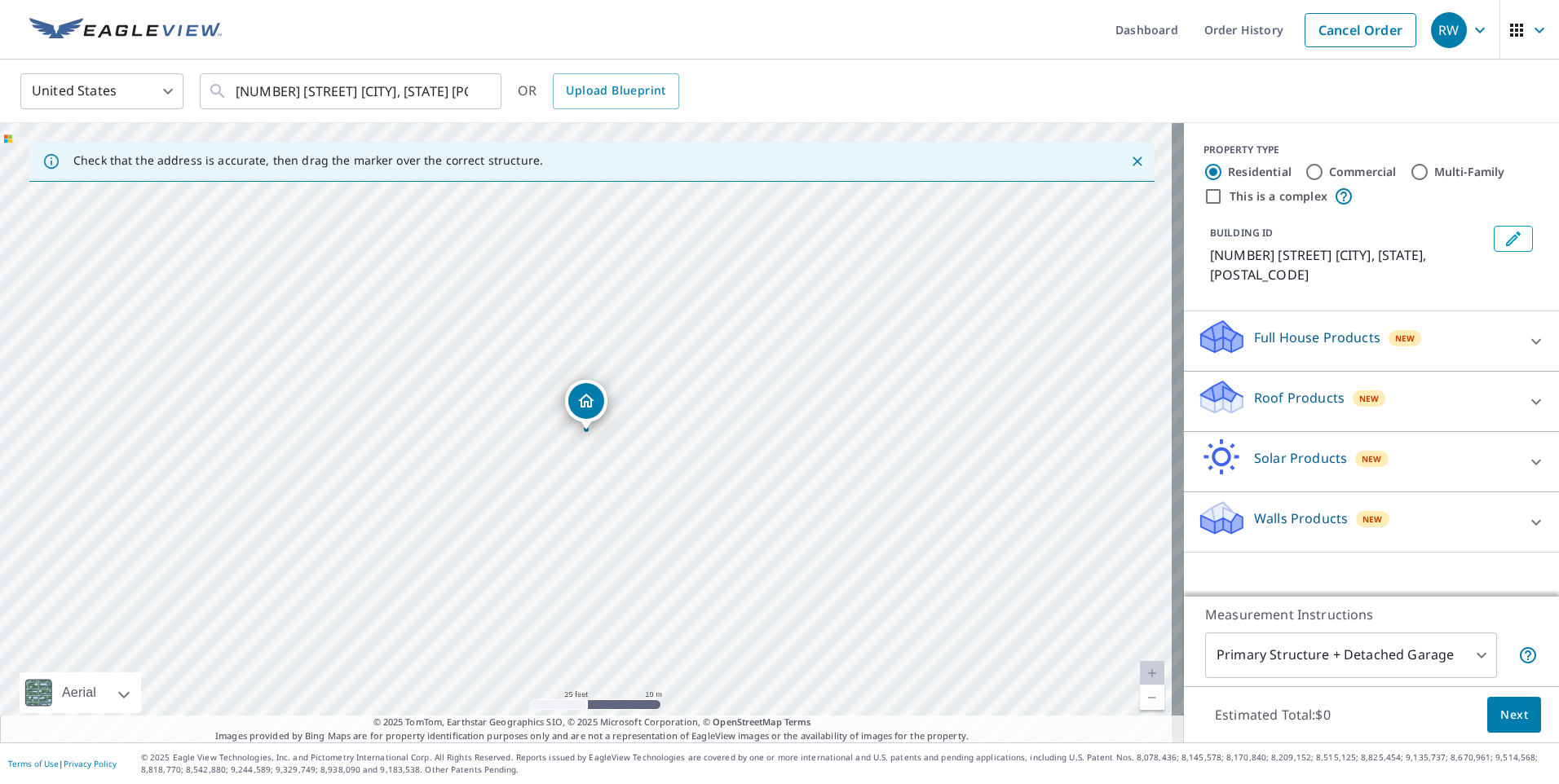 click at bounding box center [1152, 673] 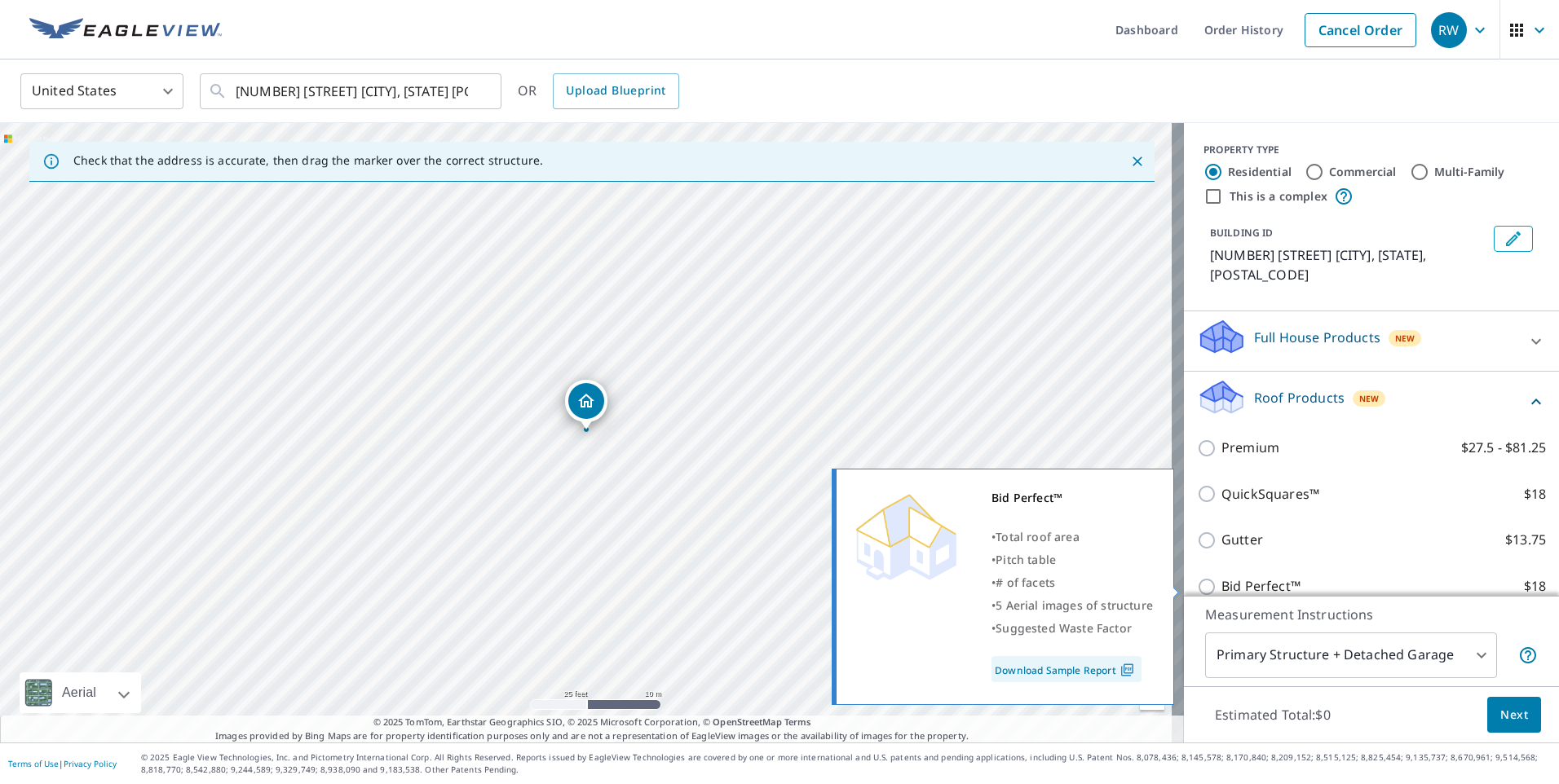 click on "Bid Perfect™ $18" at bounding box center [1209, 587] 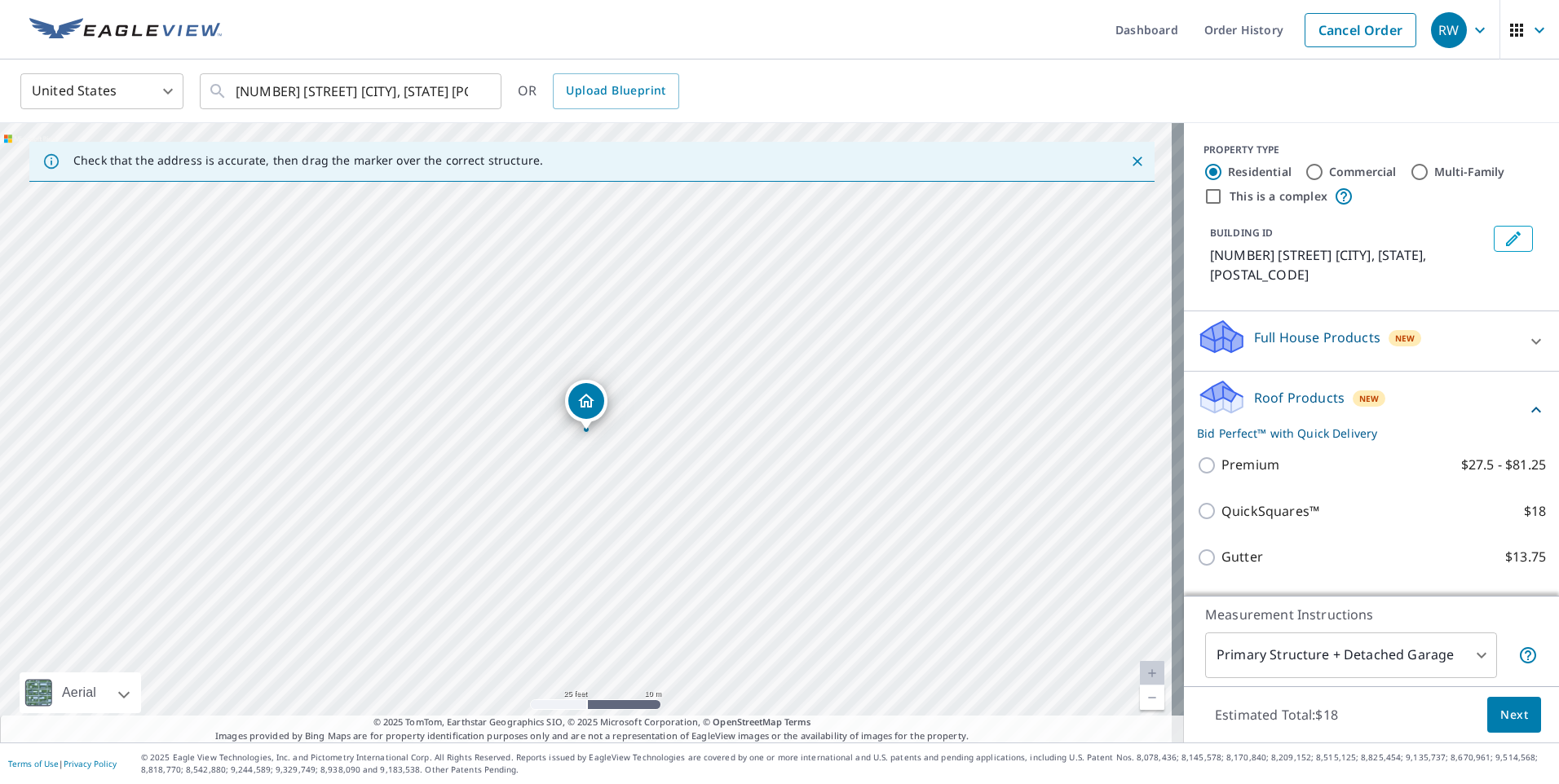 click on "Next" at bounding box center [1514, 715] 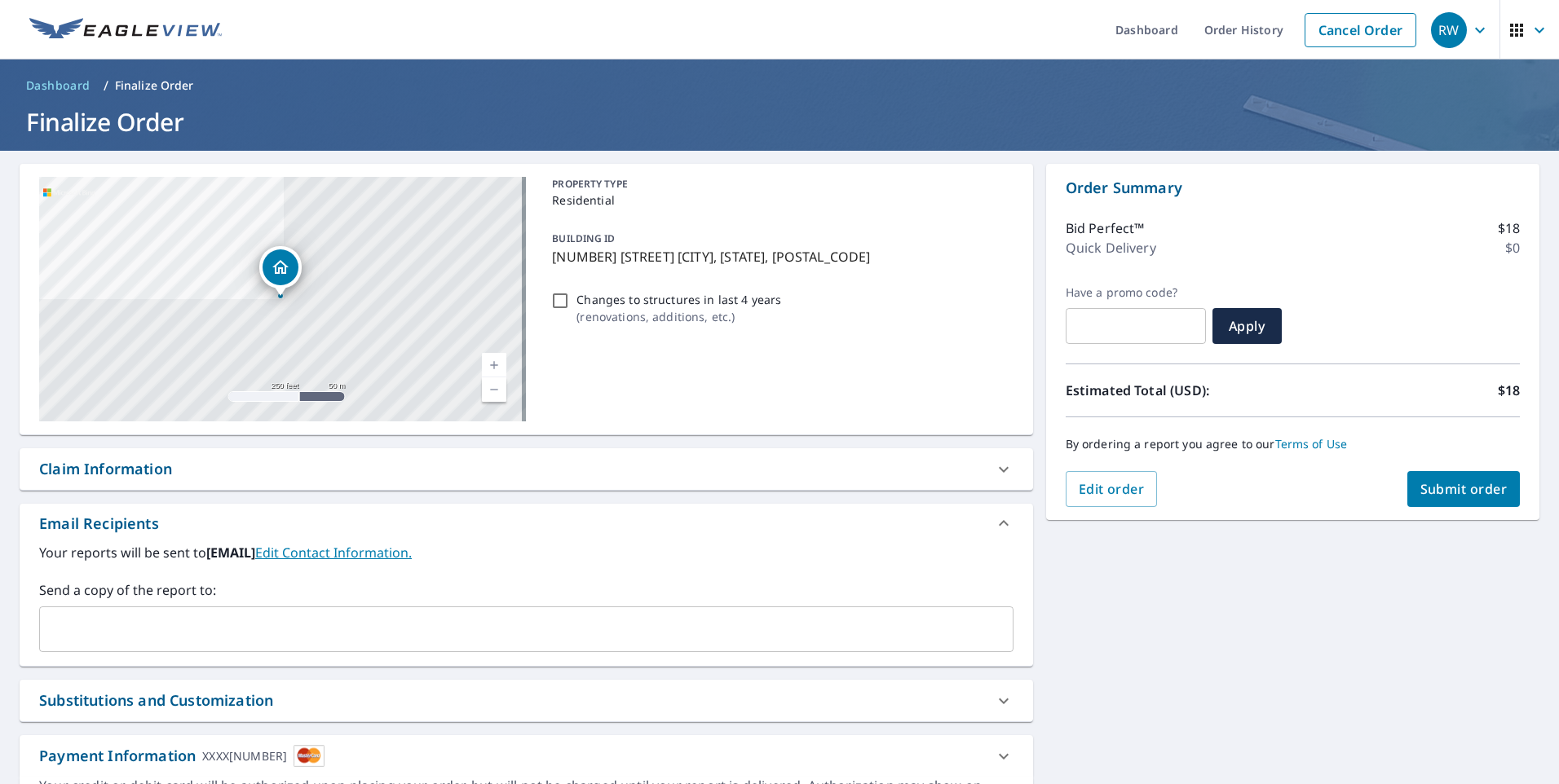 click on "Submit order" at bounding box center (1464, 489) 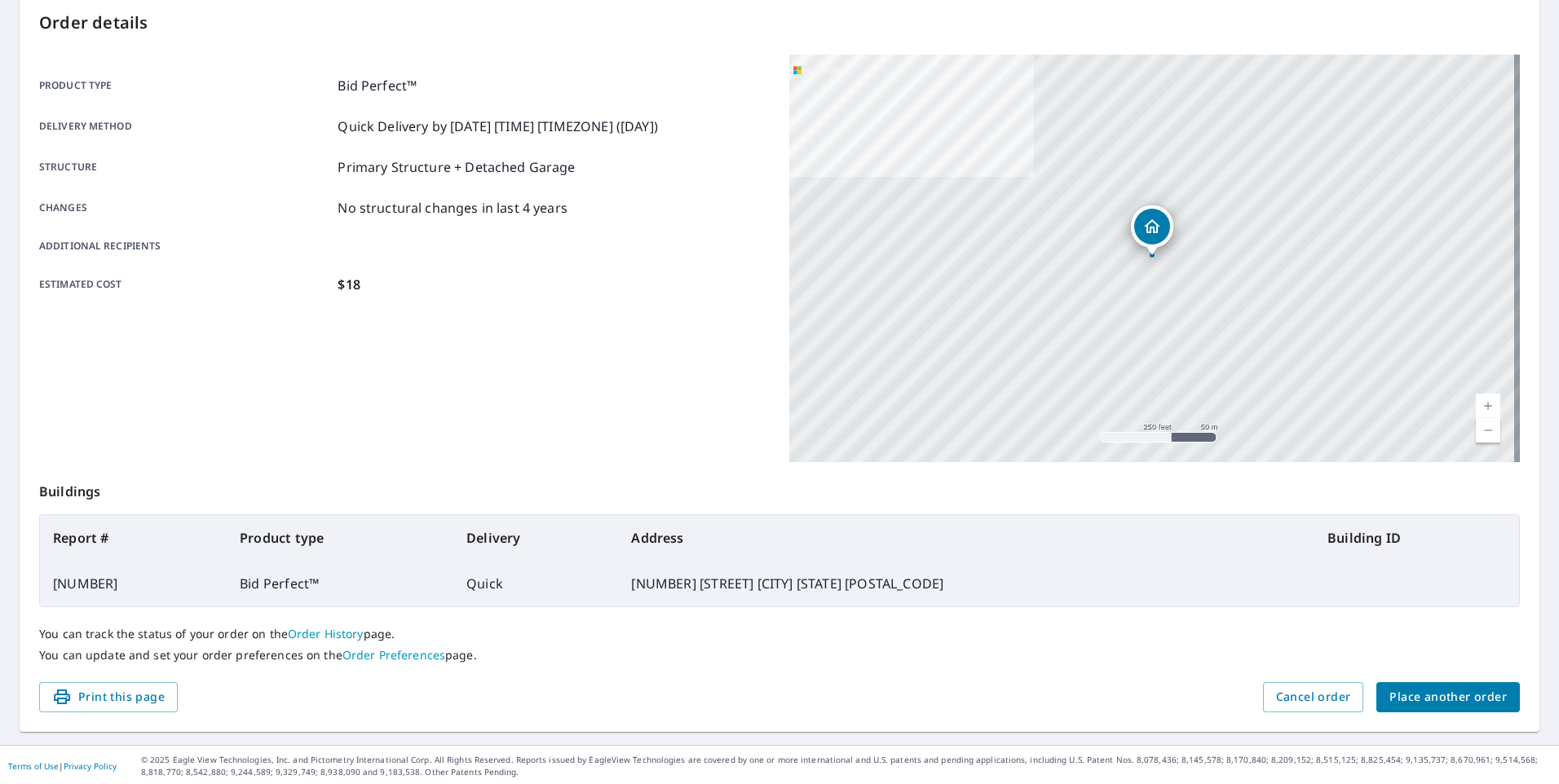 scroll, scrollTop: 175, scrollLeft: 0, axis: vertical 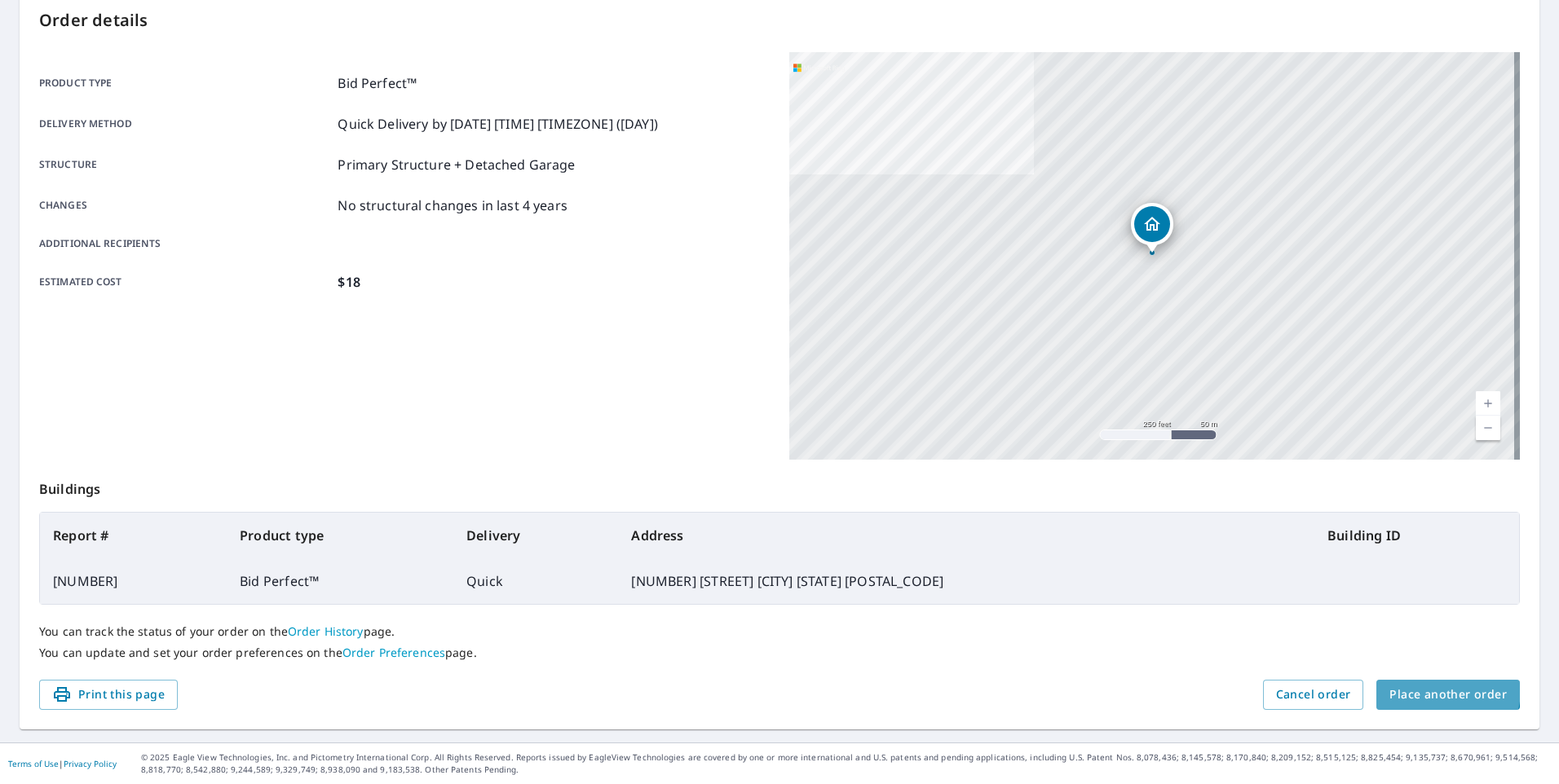 click on "Place another order" at bounding box center (1448, 694) 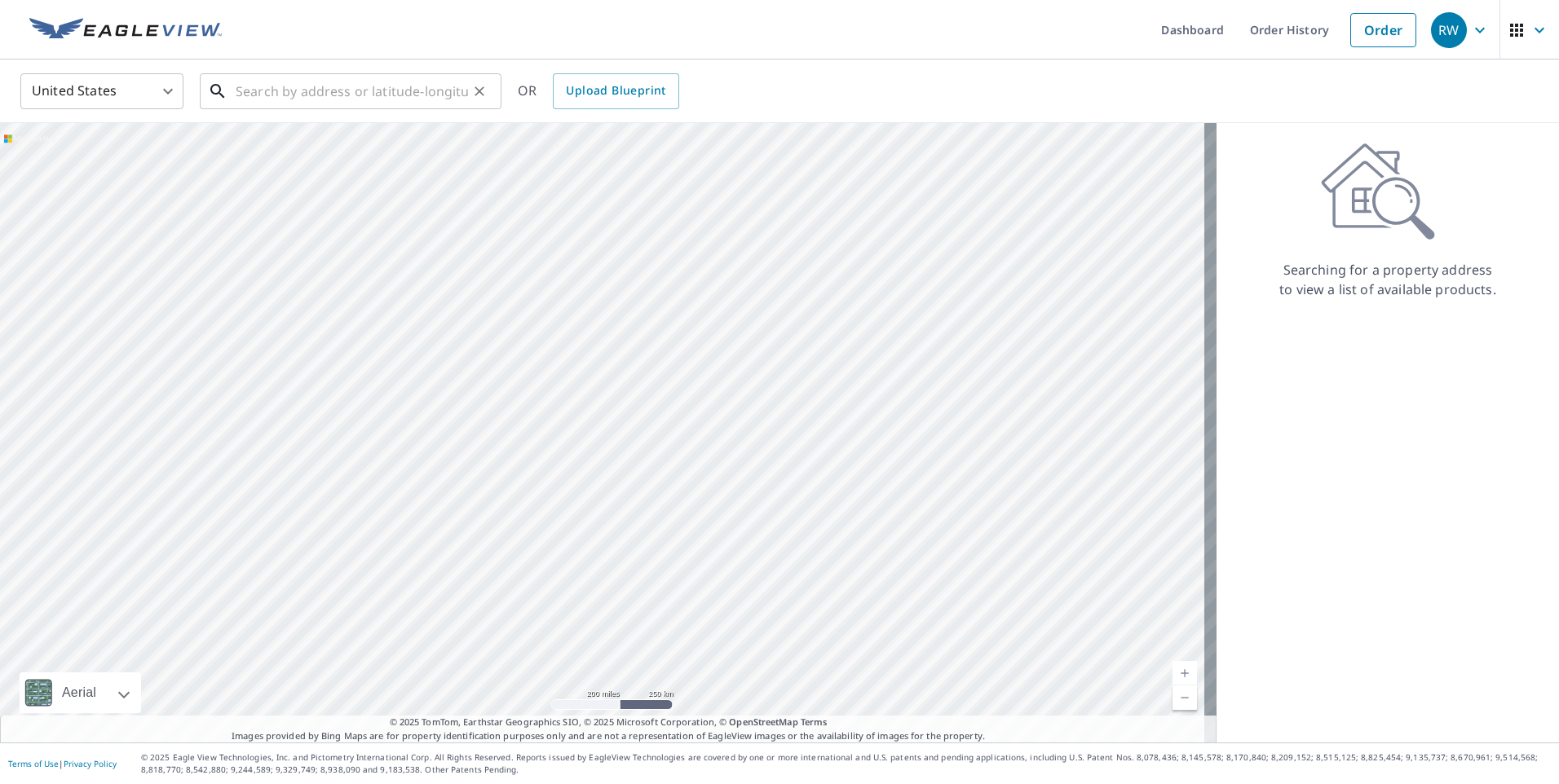 click at bounding box center (351, 91) 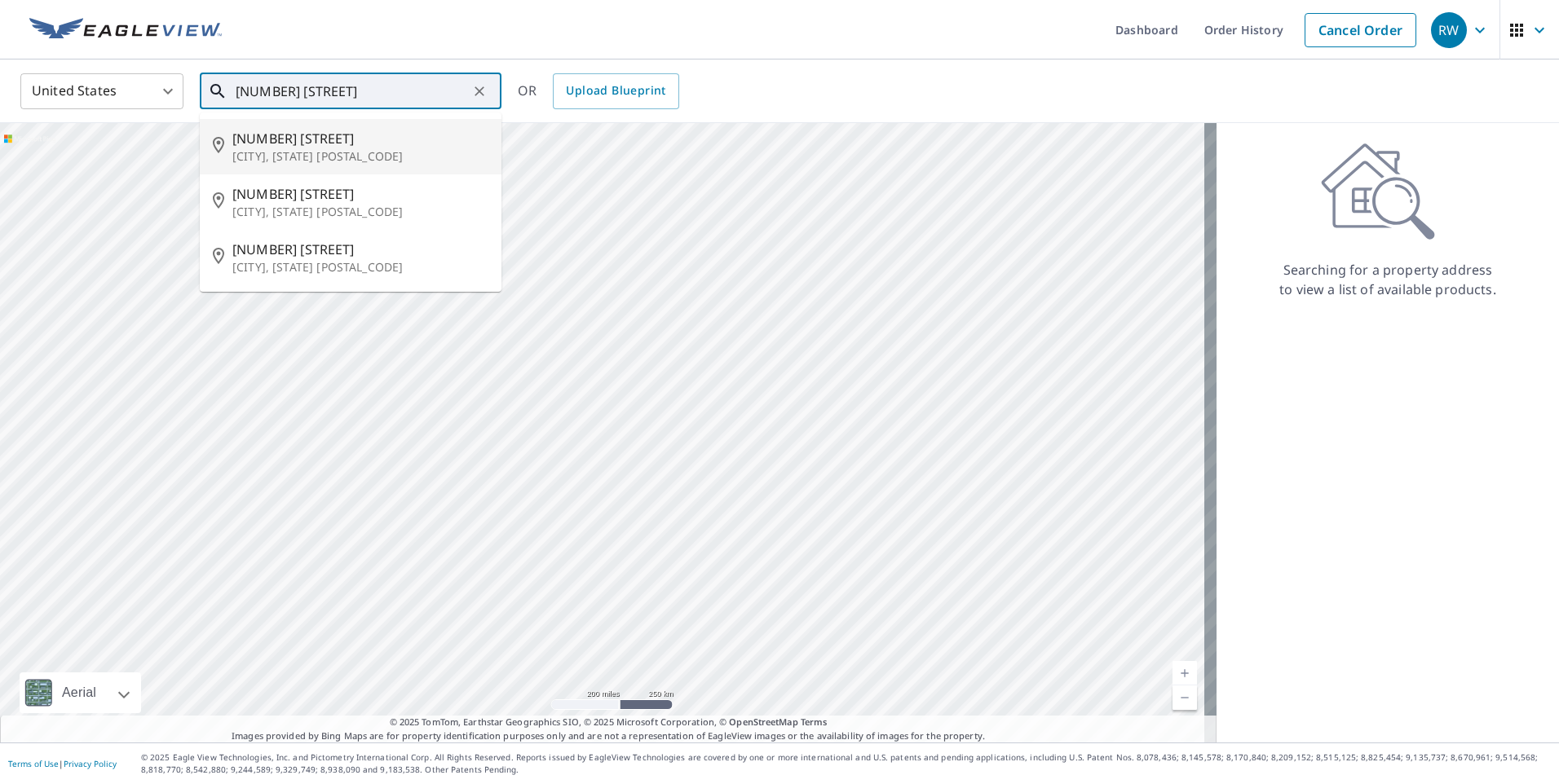 click on "[NUMBER] [STREET]" at bounding box center (360, 139) 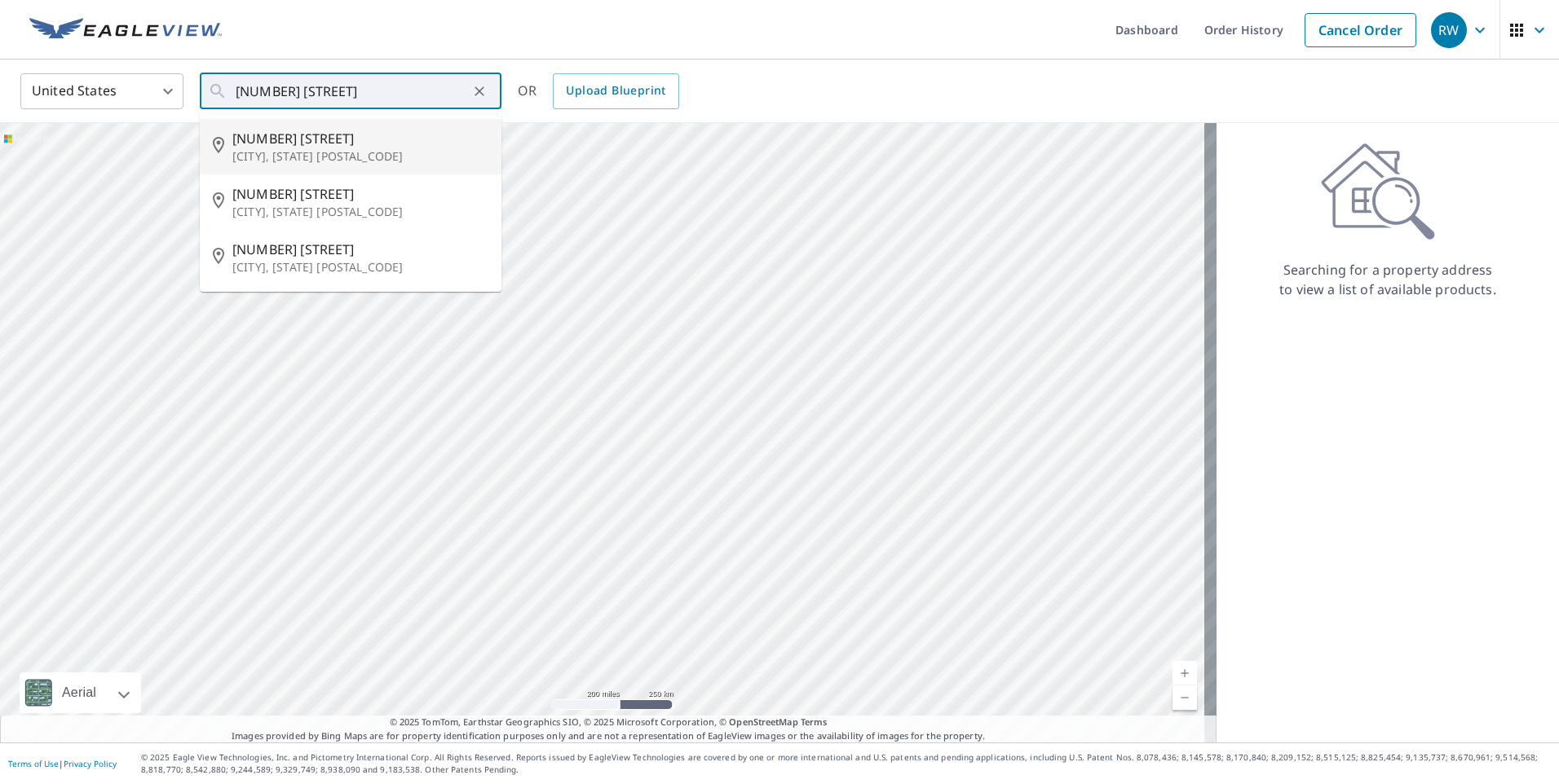 type on "[NUMBER] [STREET] [CITY], [STATE] [POSTAL_CODE]" 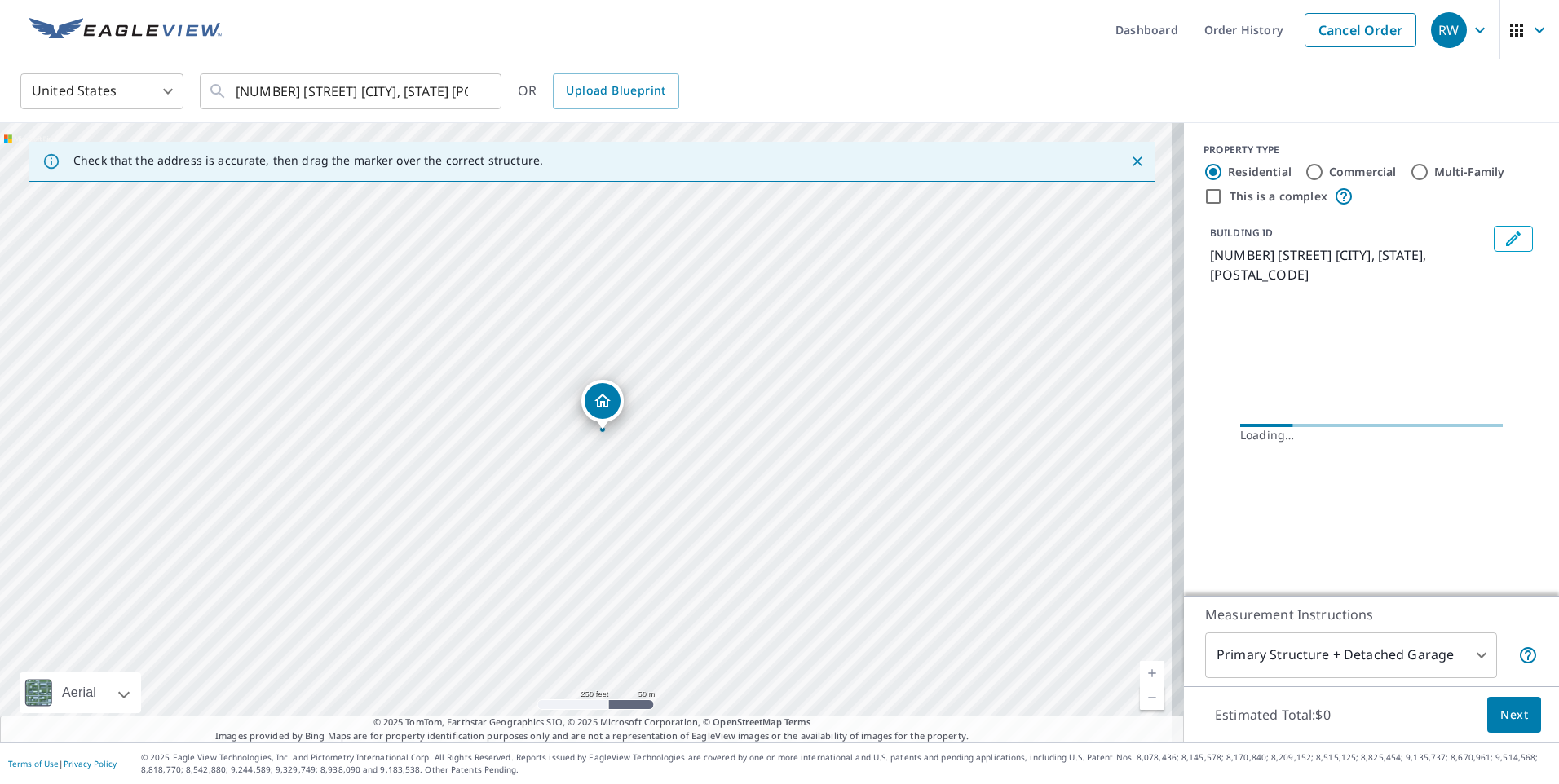 click at bounding box center [1152, 673] 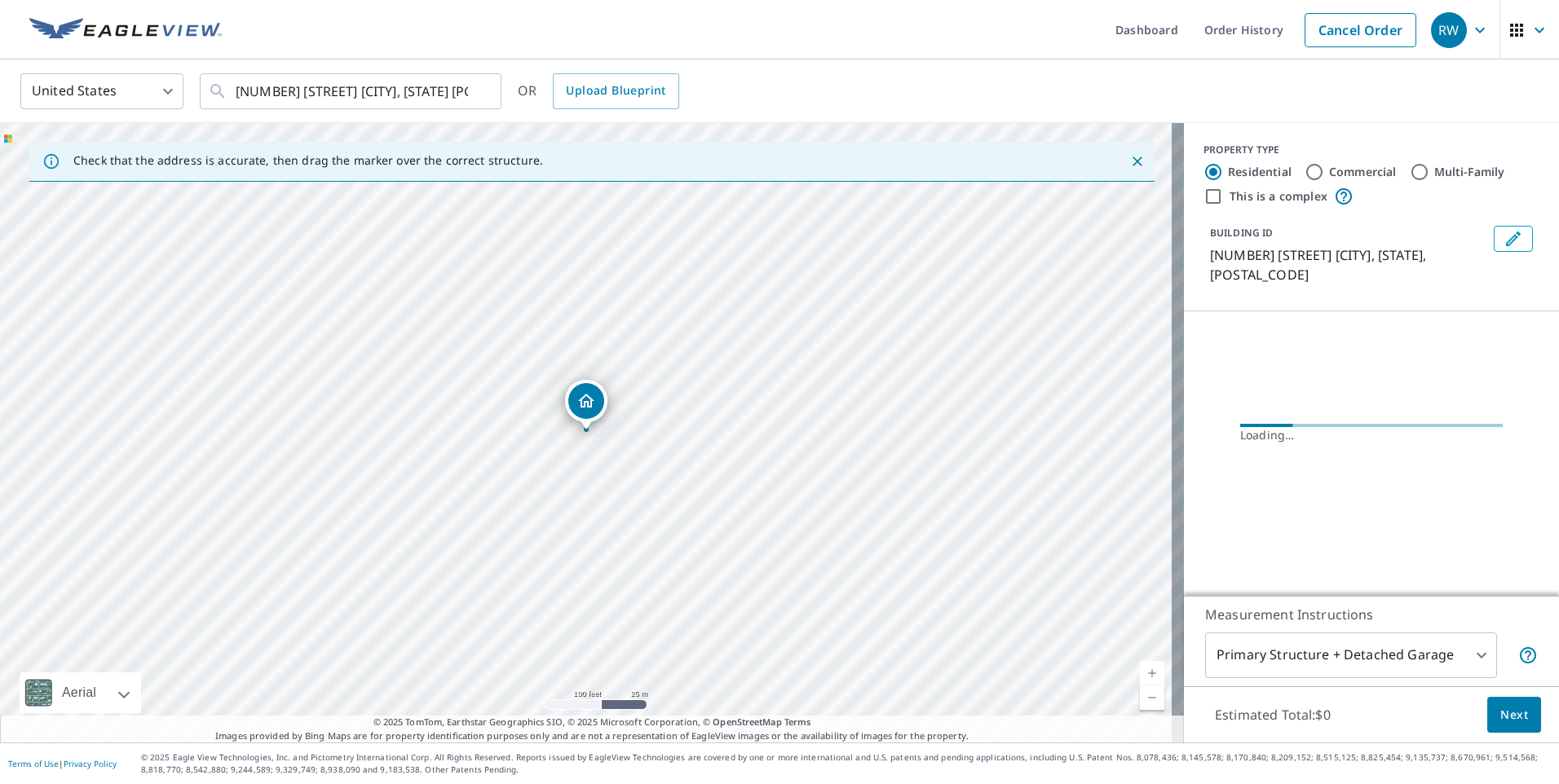 click at bounding box center [1152, 673] 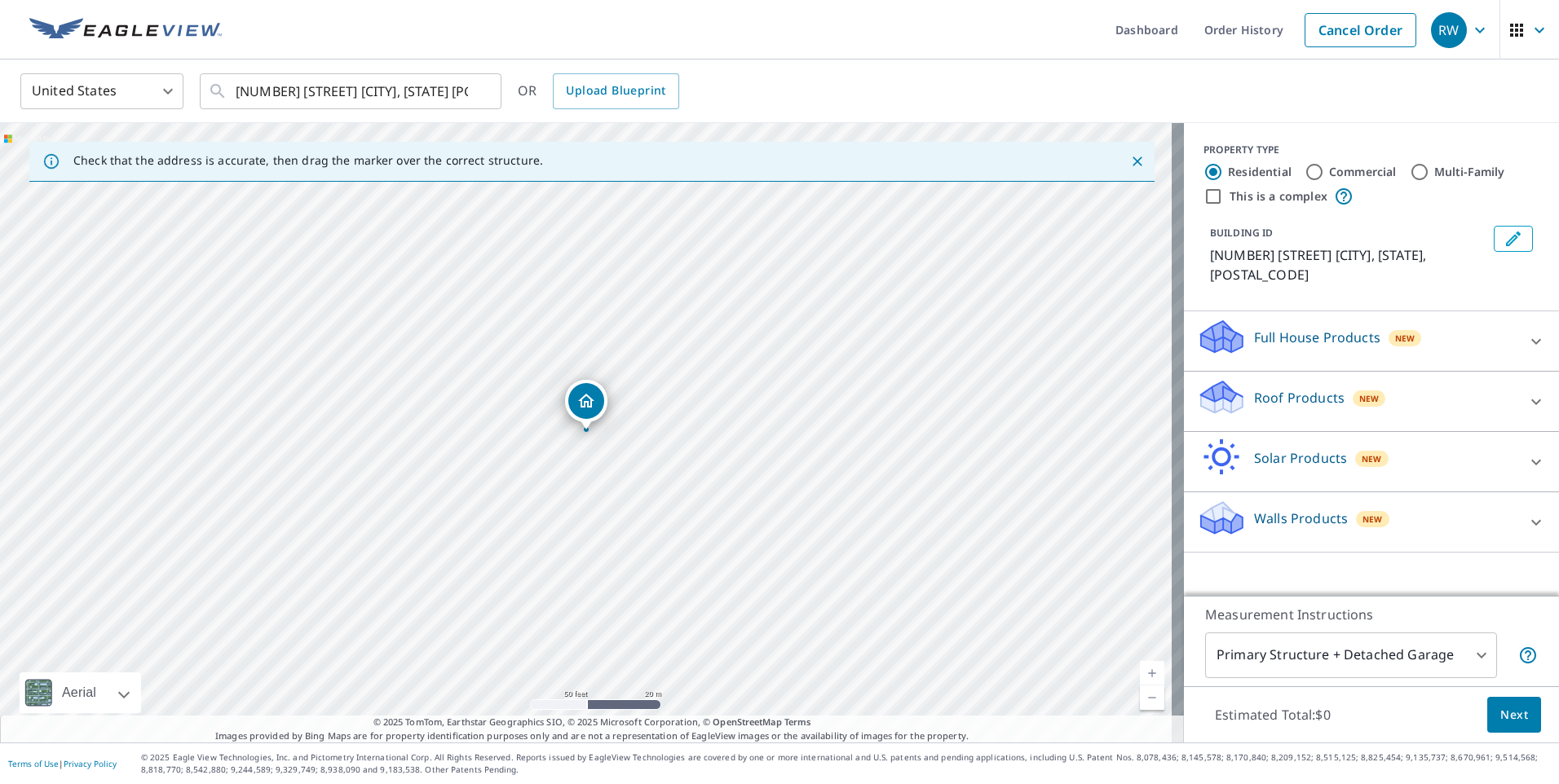 click on "Roof Products New" at bounding box center [1357, 401] 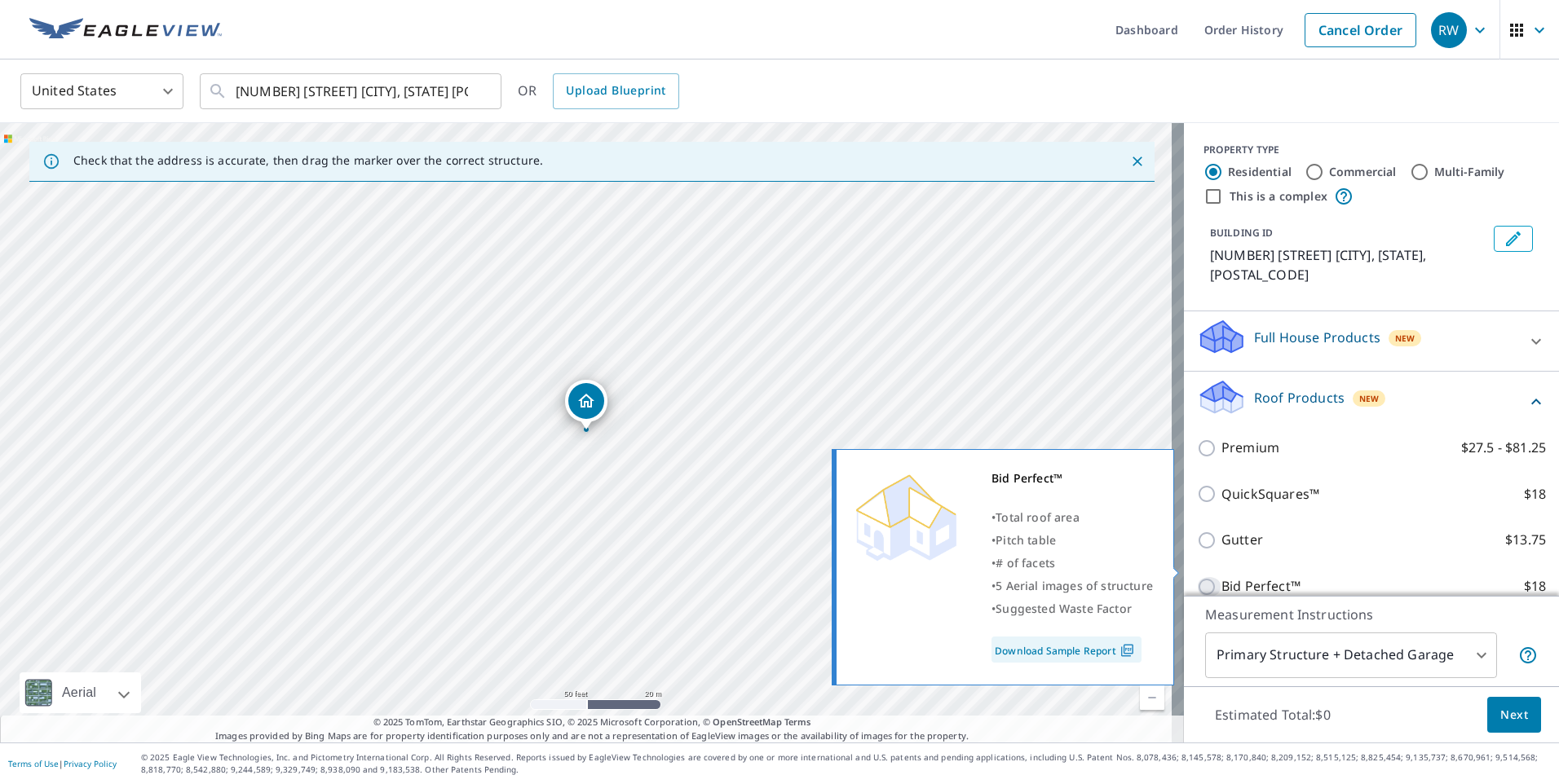 click on "Bid Perfect™ $18" at bounding box center (1209, 587) 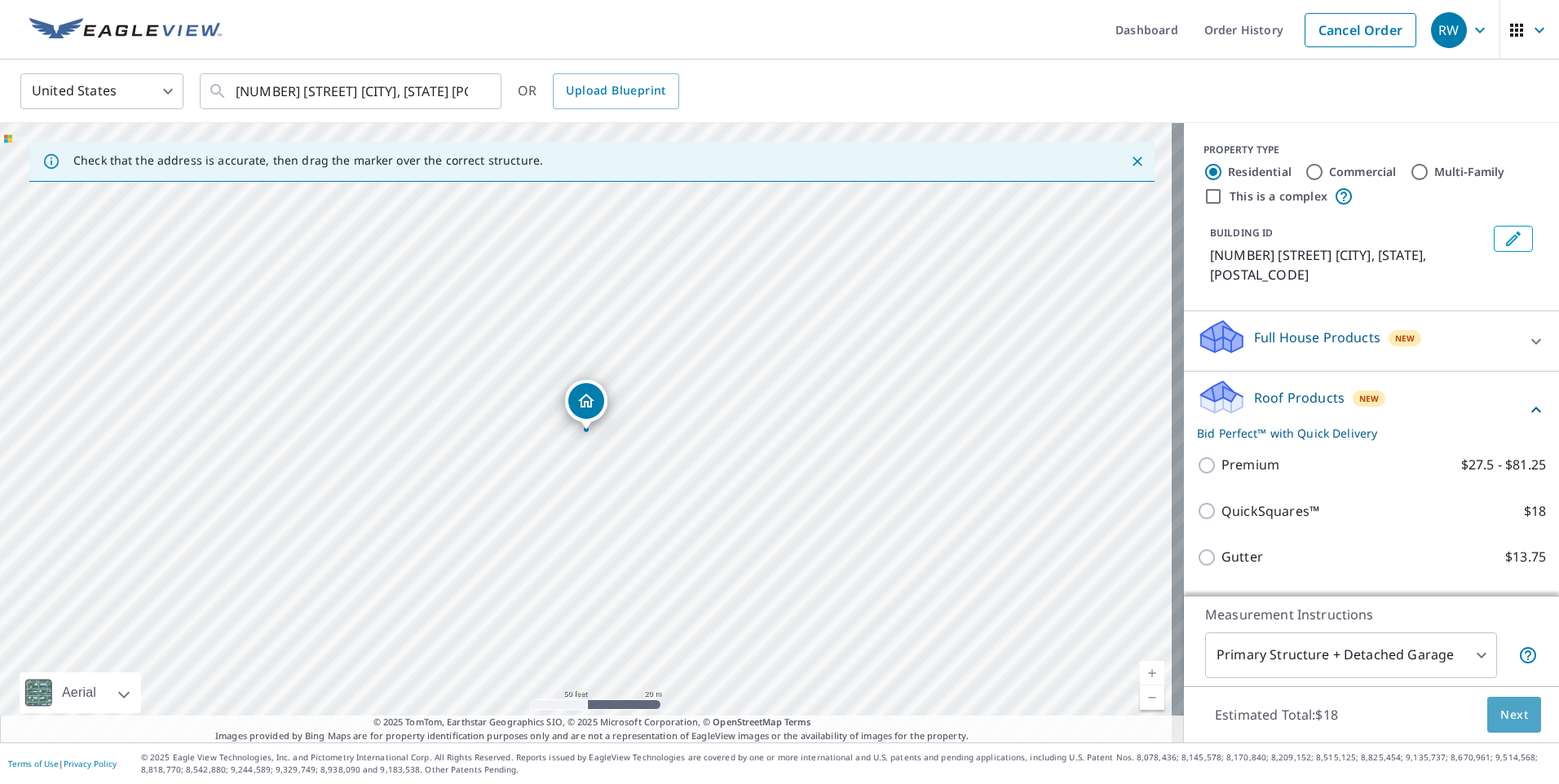 click on "Next" at bounding box center [1514, 715] 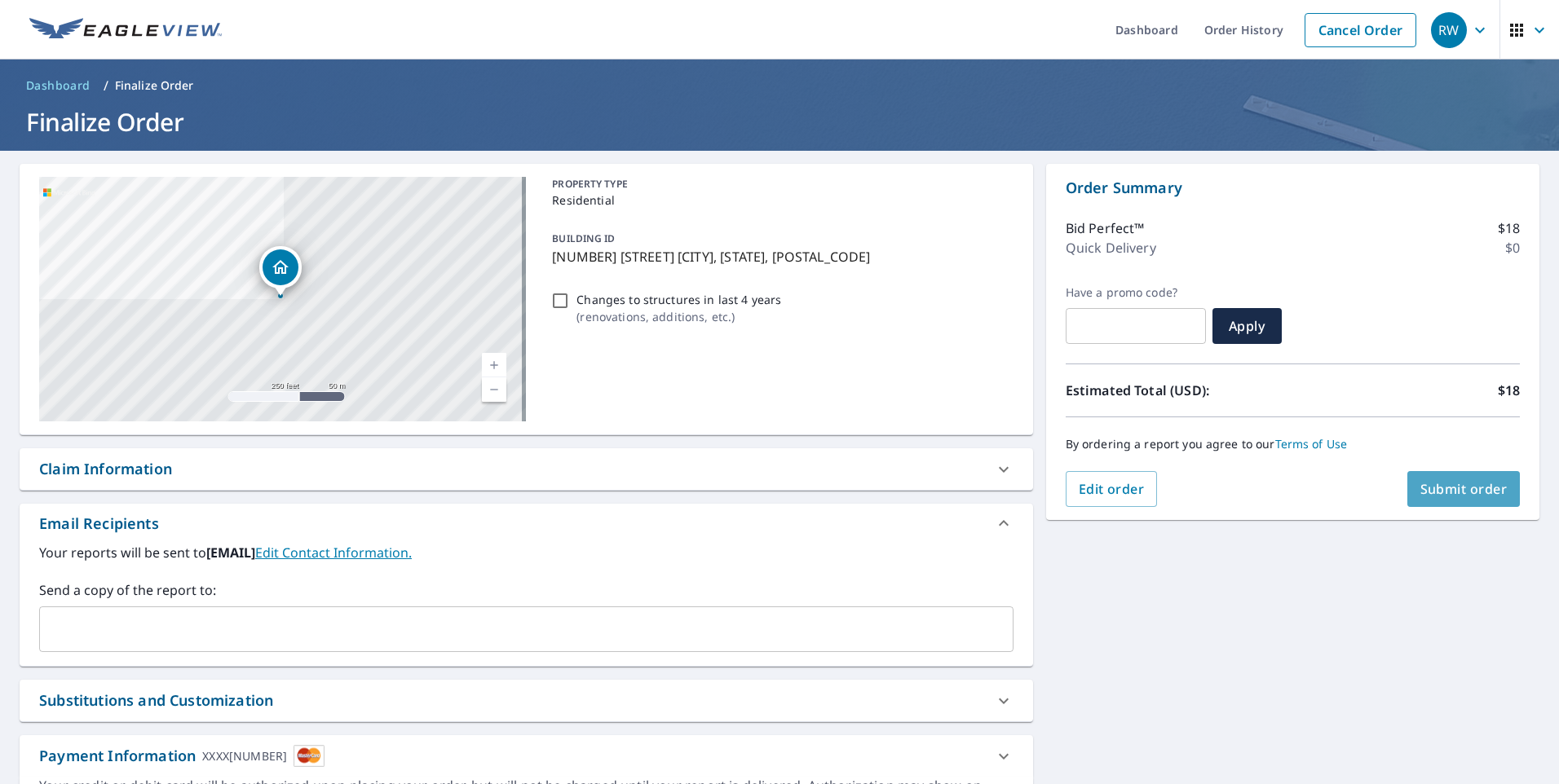 click on "Submit order" at bounding box center [1464, 489] 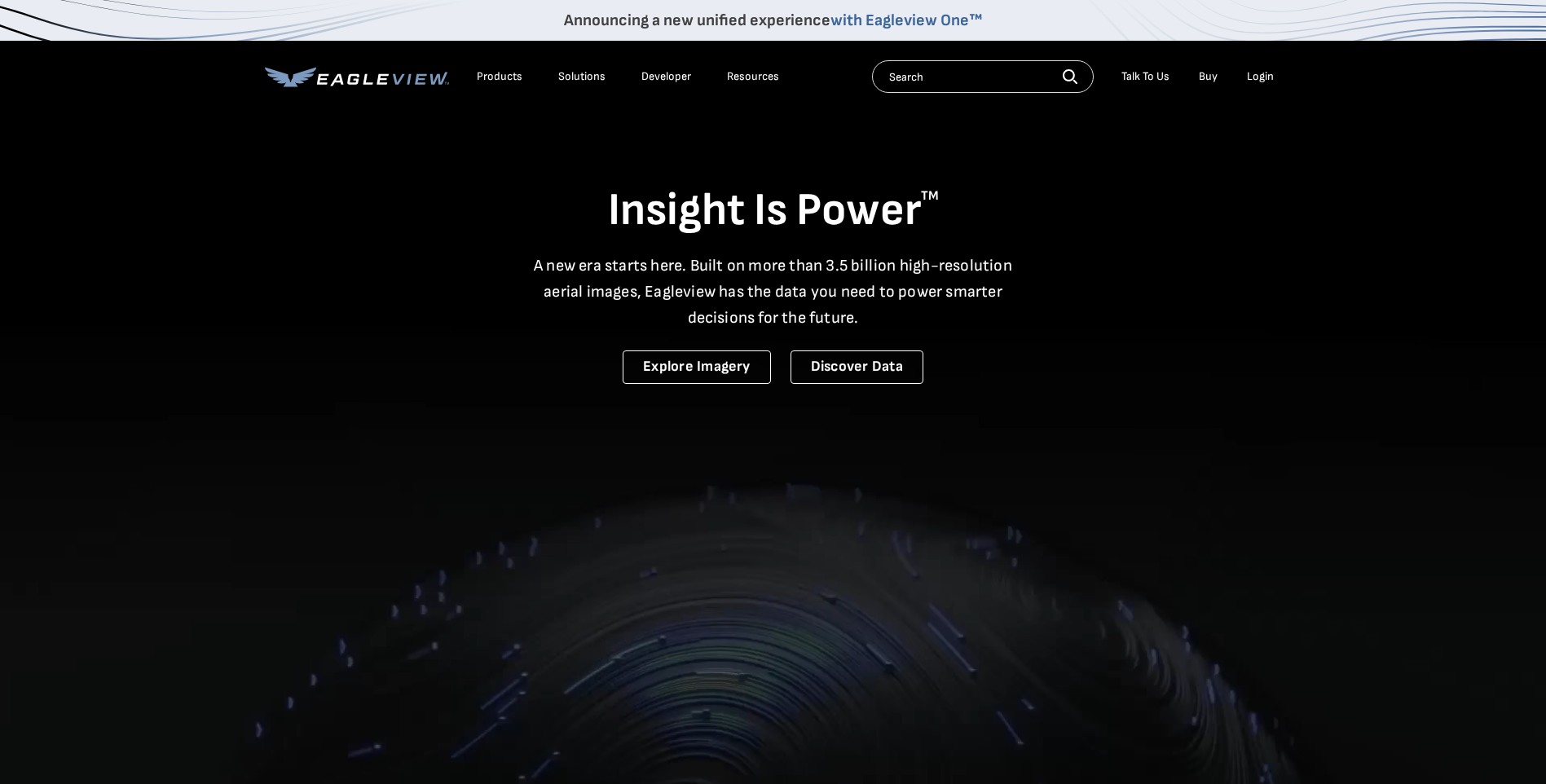 scroll, scrollTop: 0, scrollLeft: 0, axis: both 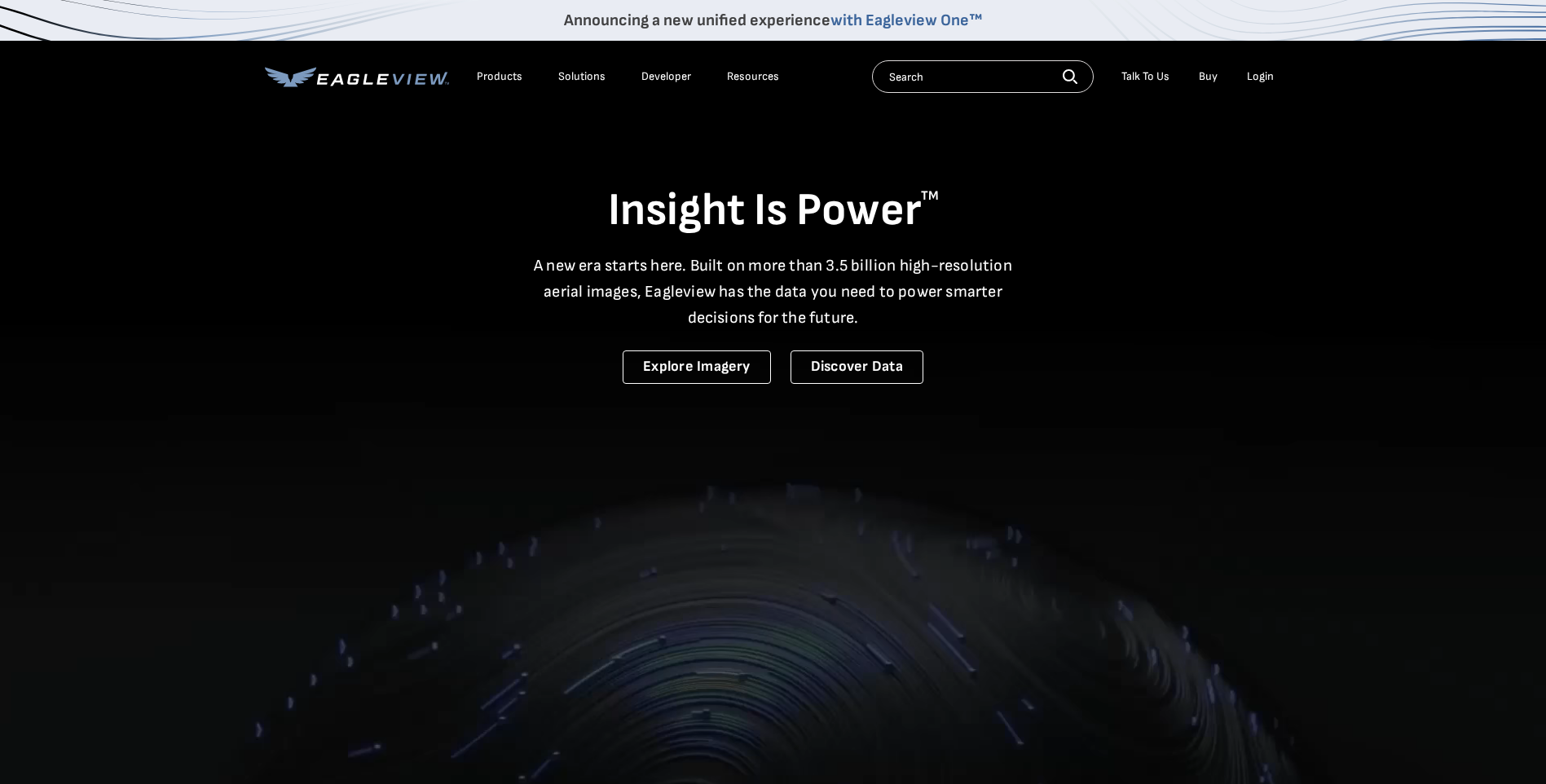 click on "Login" at bounding box center [1260, 77] 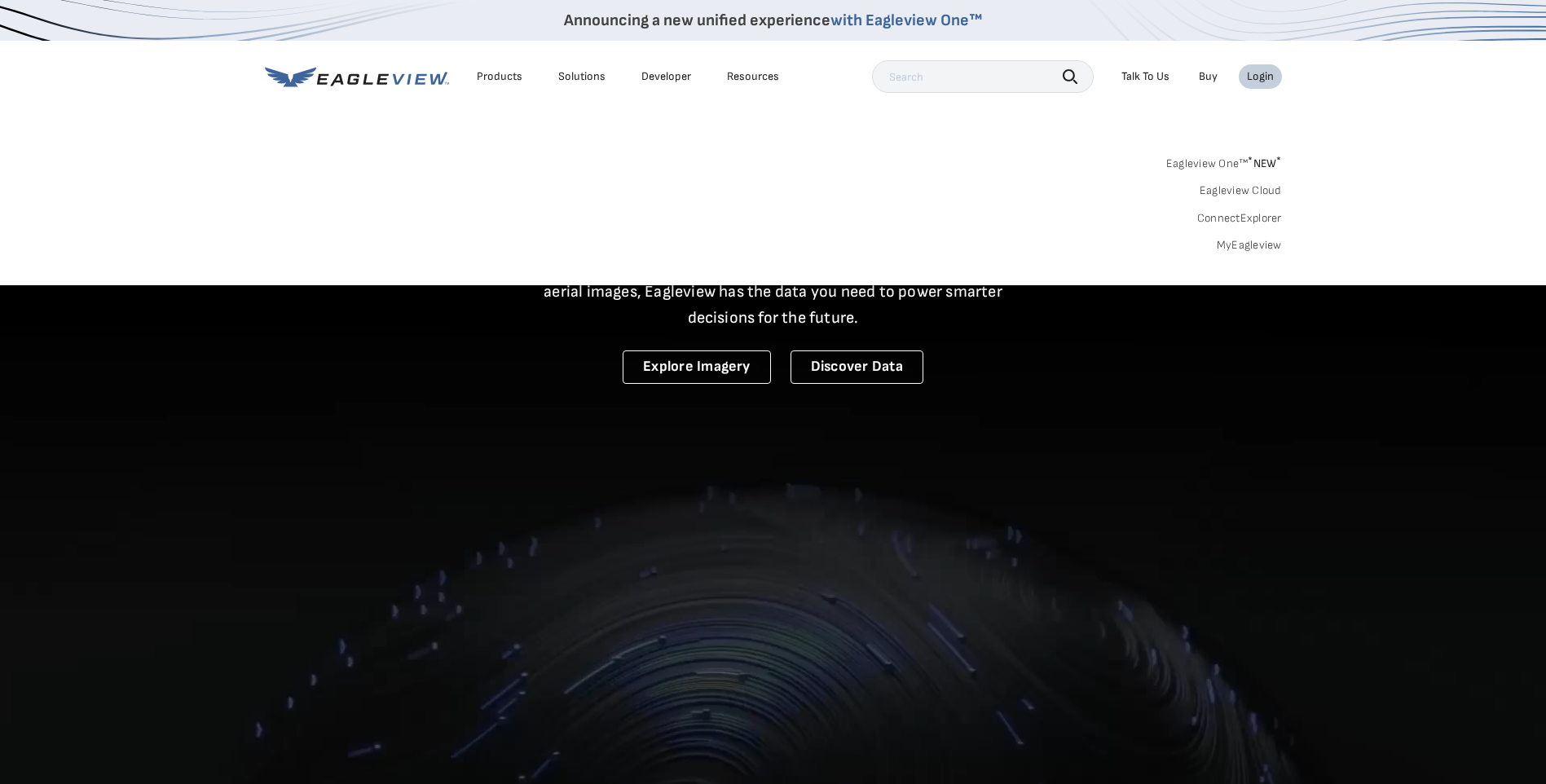 click on "MyEagleview" at bounding box center [1249, 245] 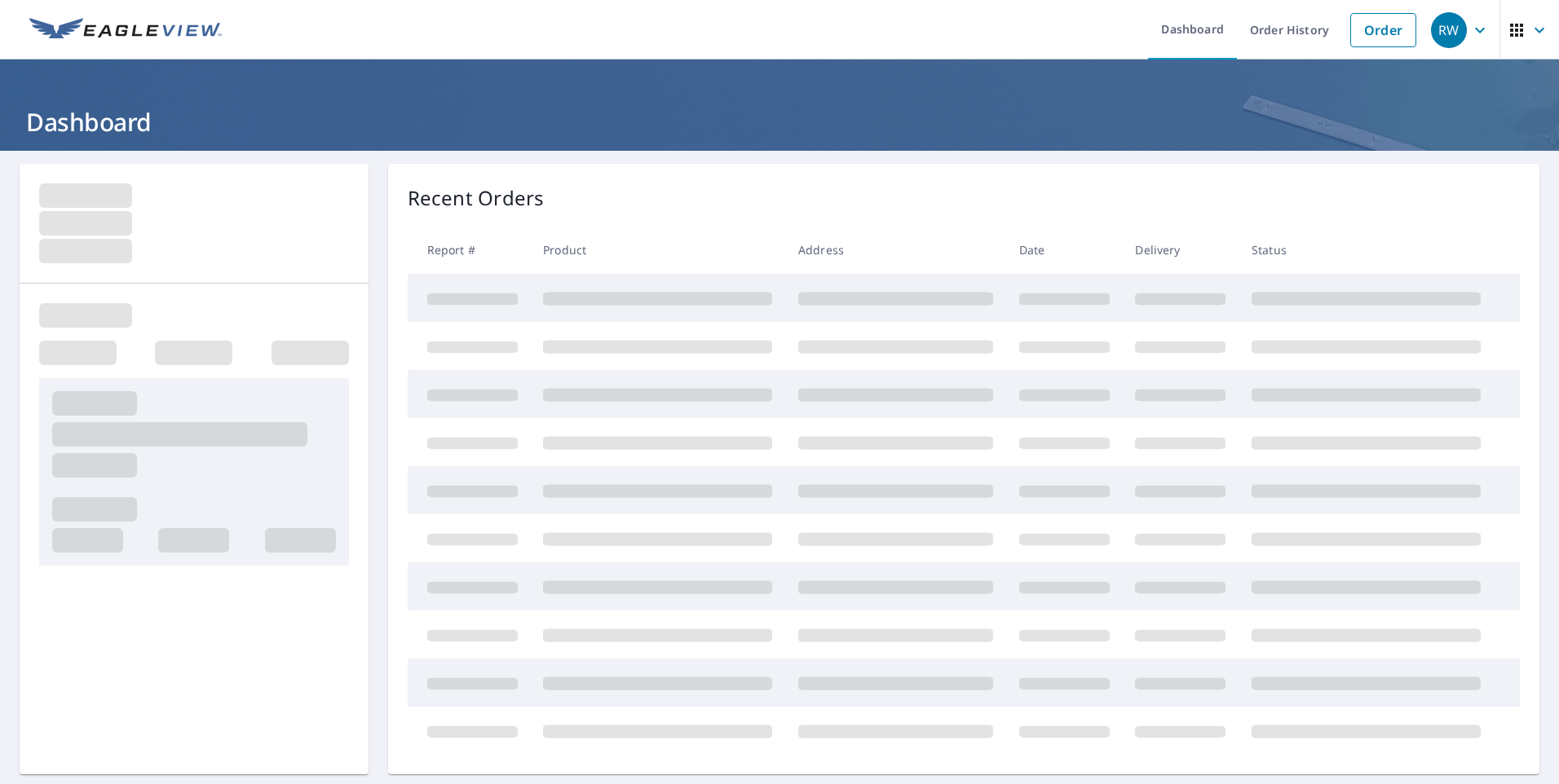 scroll, scrollTop: 0, scrollLeft: 0, axis: both 